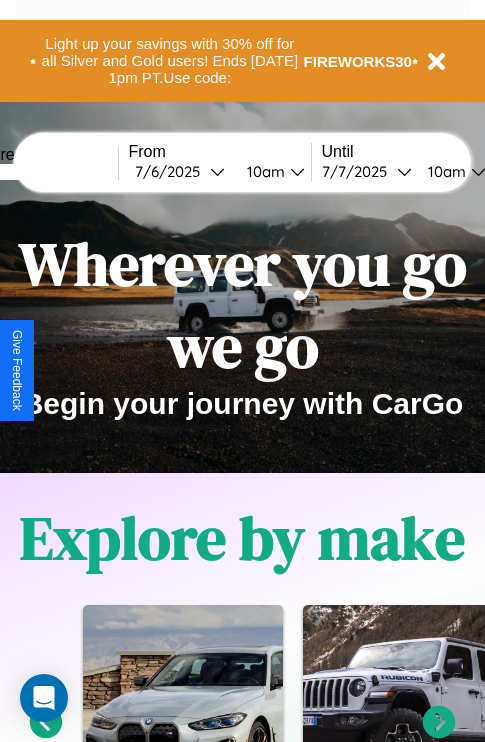 scroll, scrollTop: 1285, scrollLeft: 0, axis: vertical 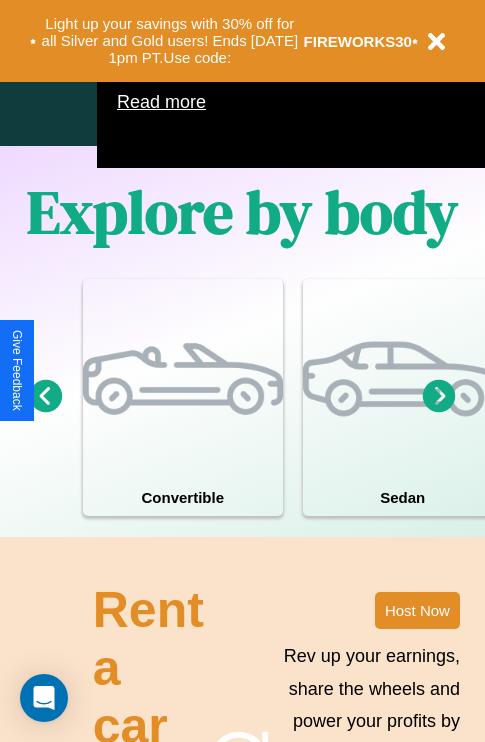 click 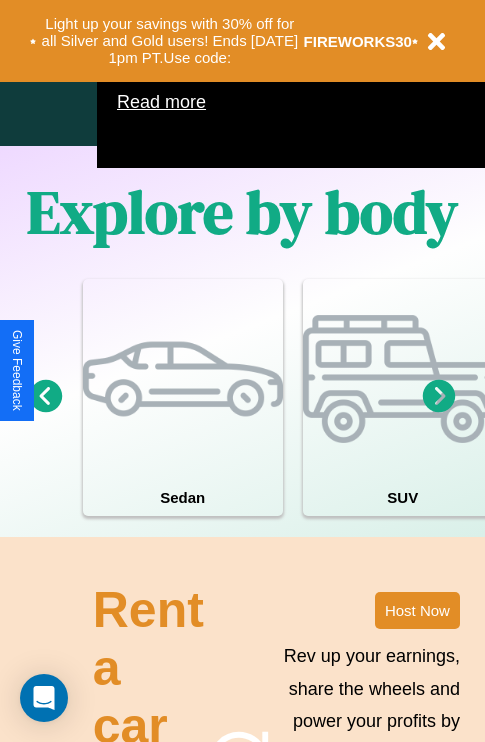 click 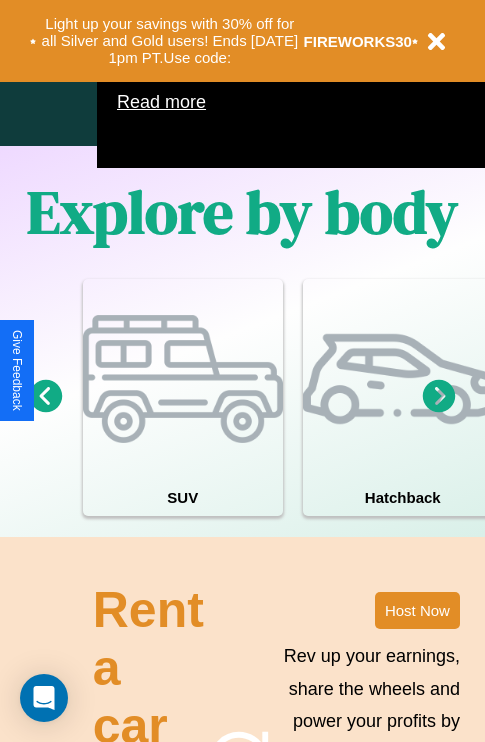 click 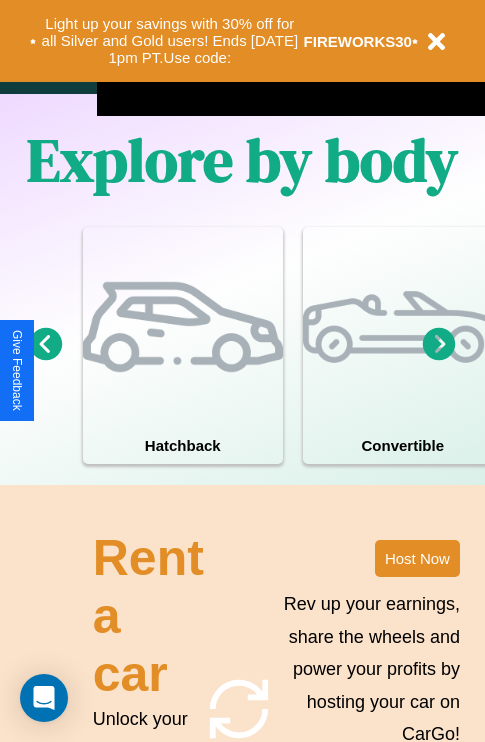 scroll, scrollTop: 1558, scrollLeft: 0, axis: vertical 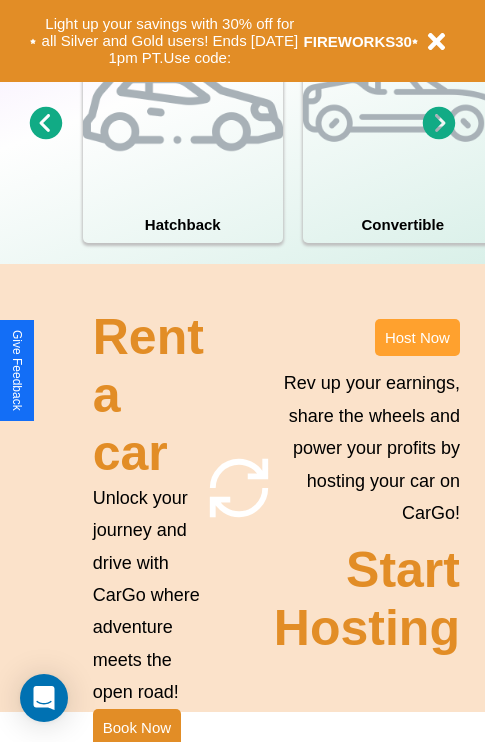 click on "Host Now" at bounding box center (417, 337) 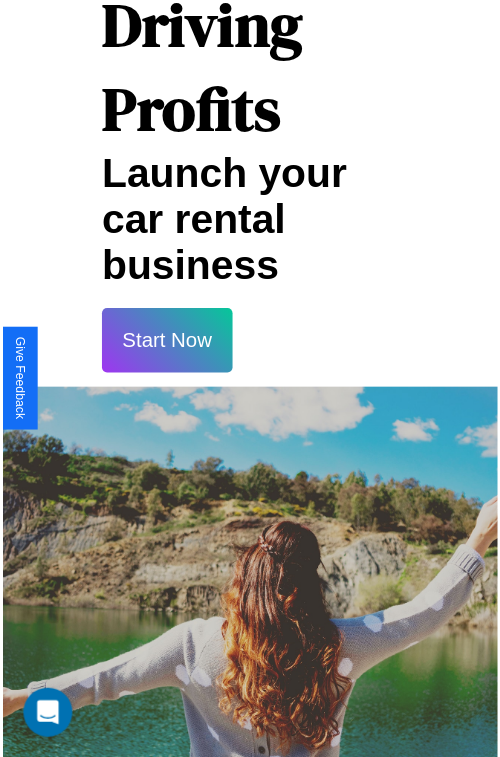 scroll, scrollTop: 1417, scrollLeft: 0, axis: vertical 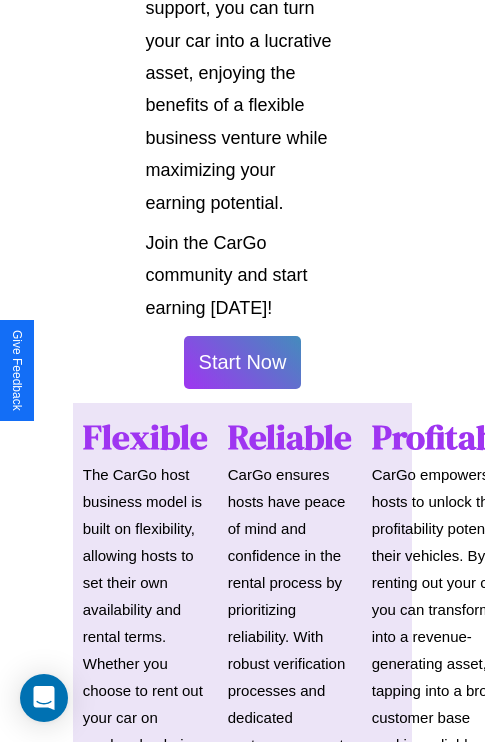 click on "Start Now" at bounding box center [243, 362] 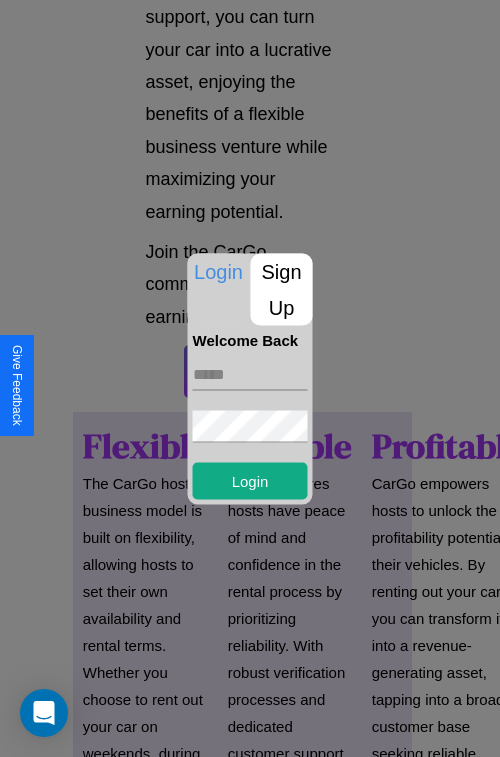click on "Sign Up" at bounding box center (282, 289) 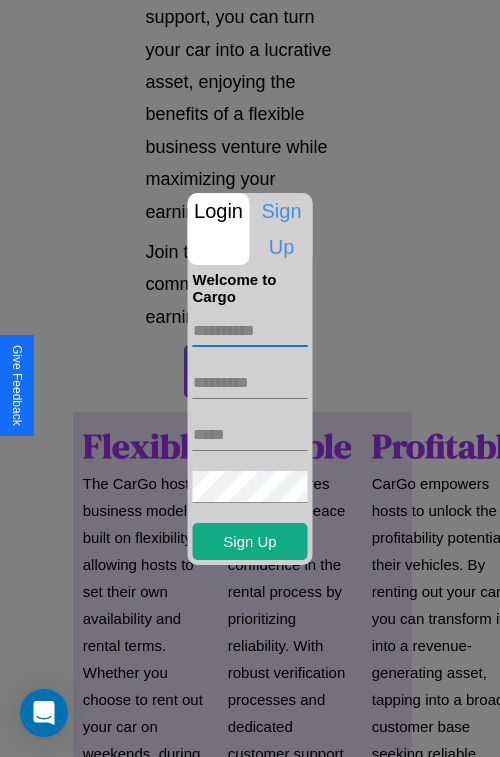 click at bounding box center (250, 331) 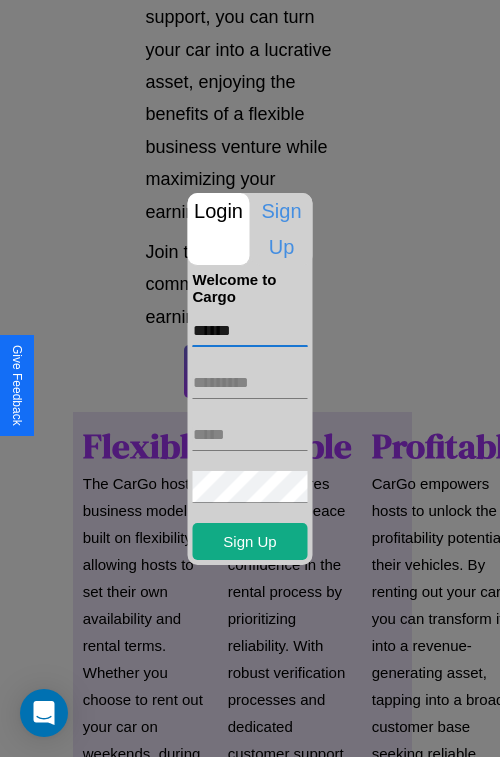 type on "******" 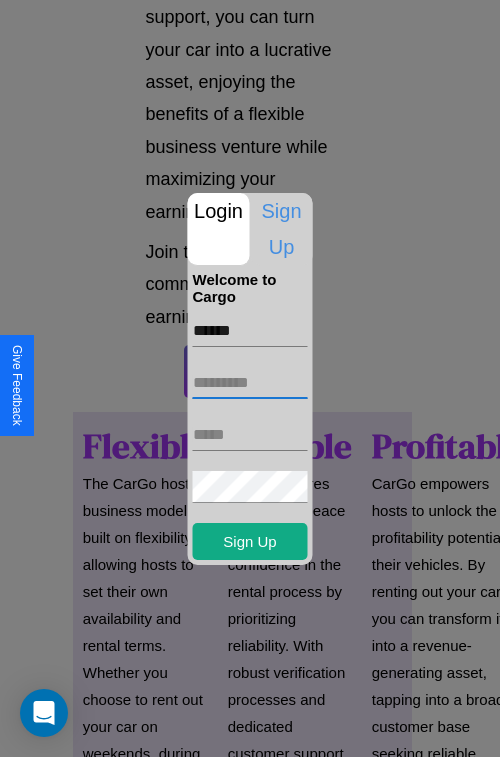 click at bounding box center (250, 383) 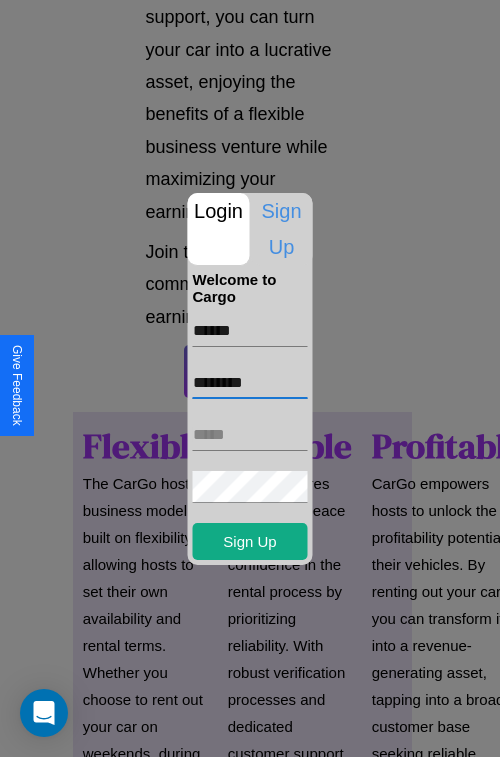 type on "********" 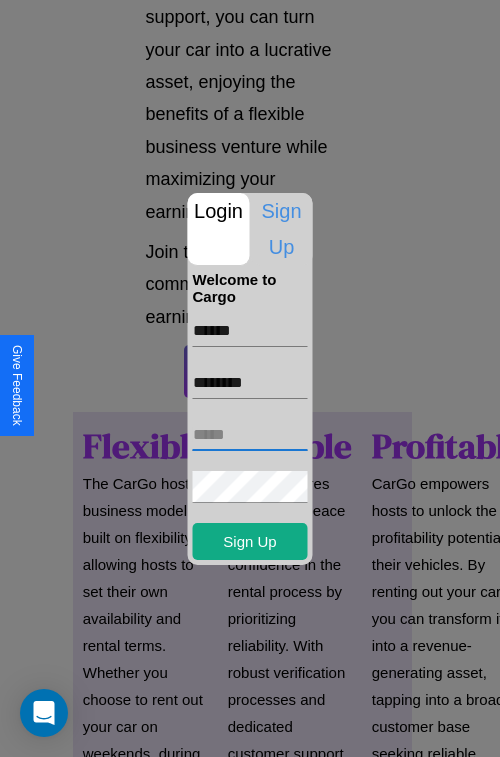 click at bounding box center (250, 435) 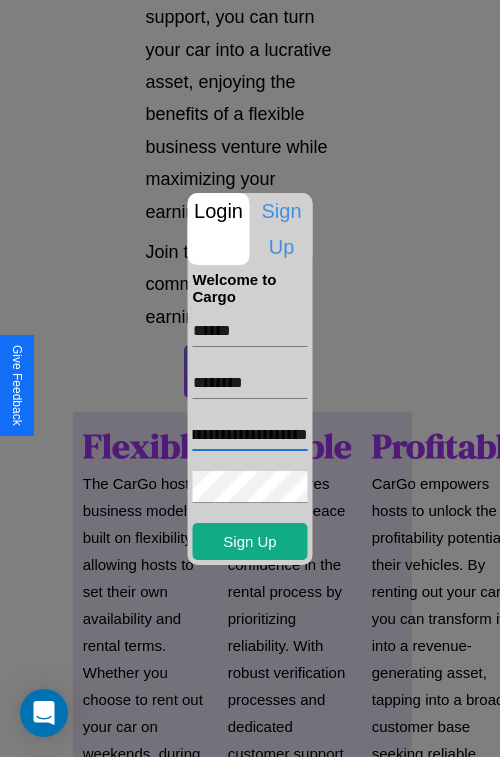 scroll, scrollTop: 0, scrollLeft: 78, axis: horizontal 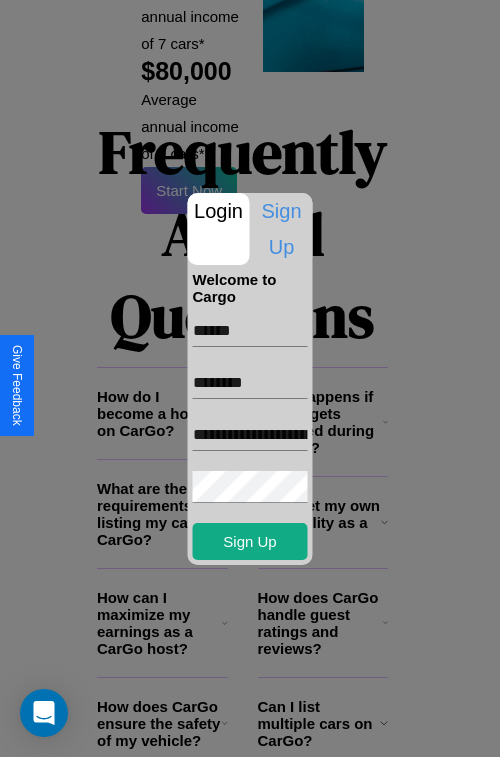 click at bounding box center (250, 378) 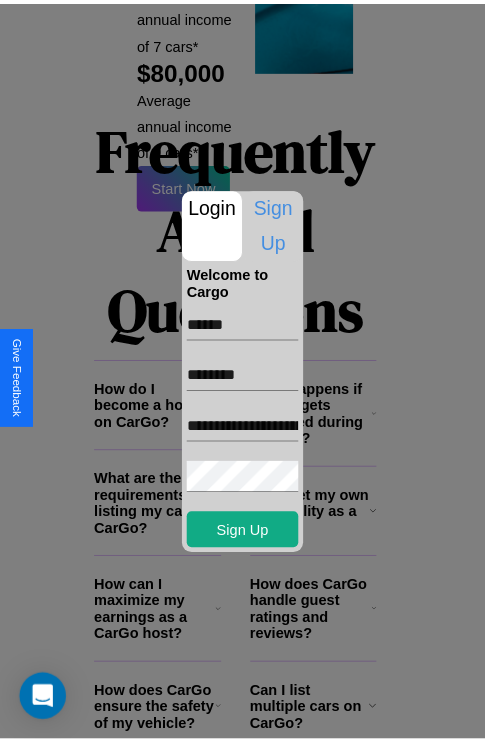 scroll, scrollTop: 1410, scrollLeft: 0, axis: vertical 